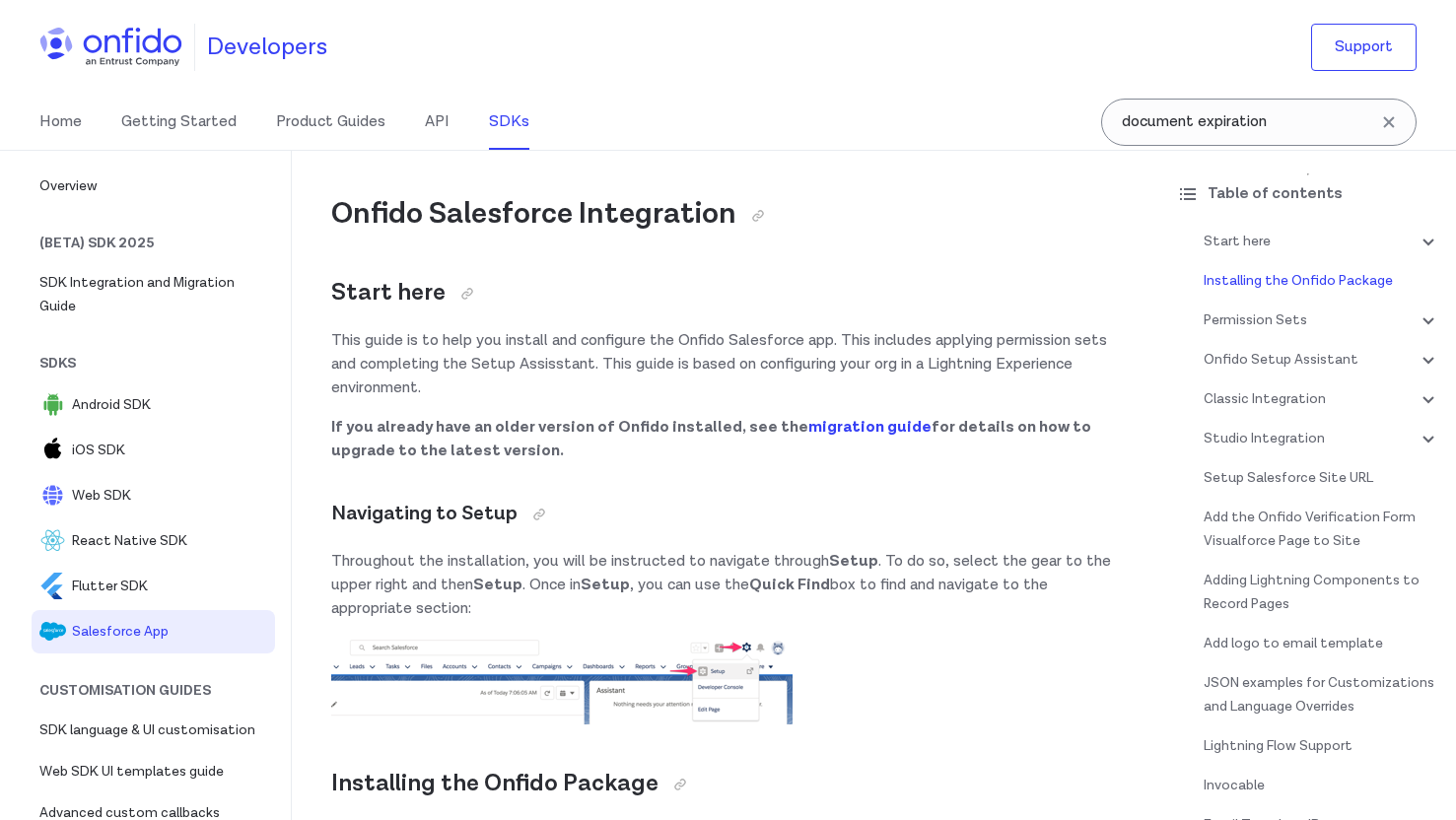scroll, scrollTop: 581, scrollLeft: 0, axis: vertical 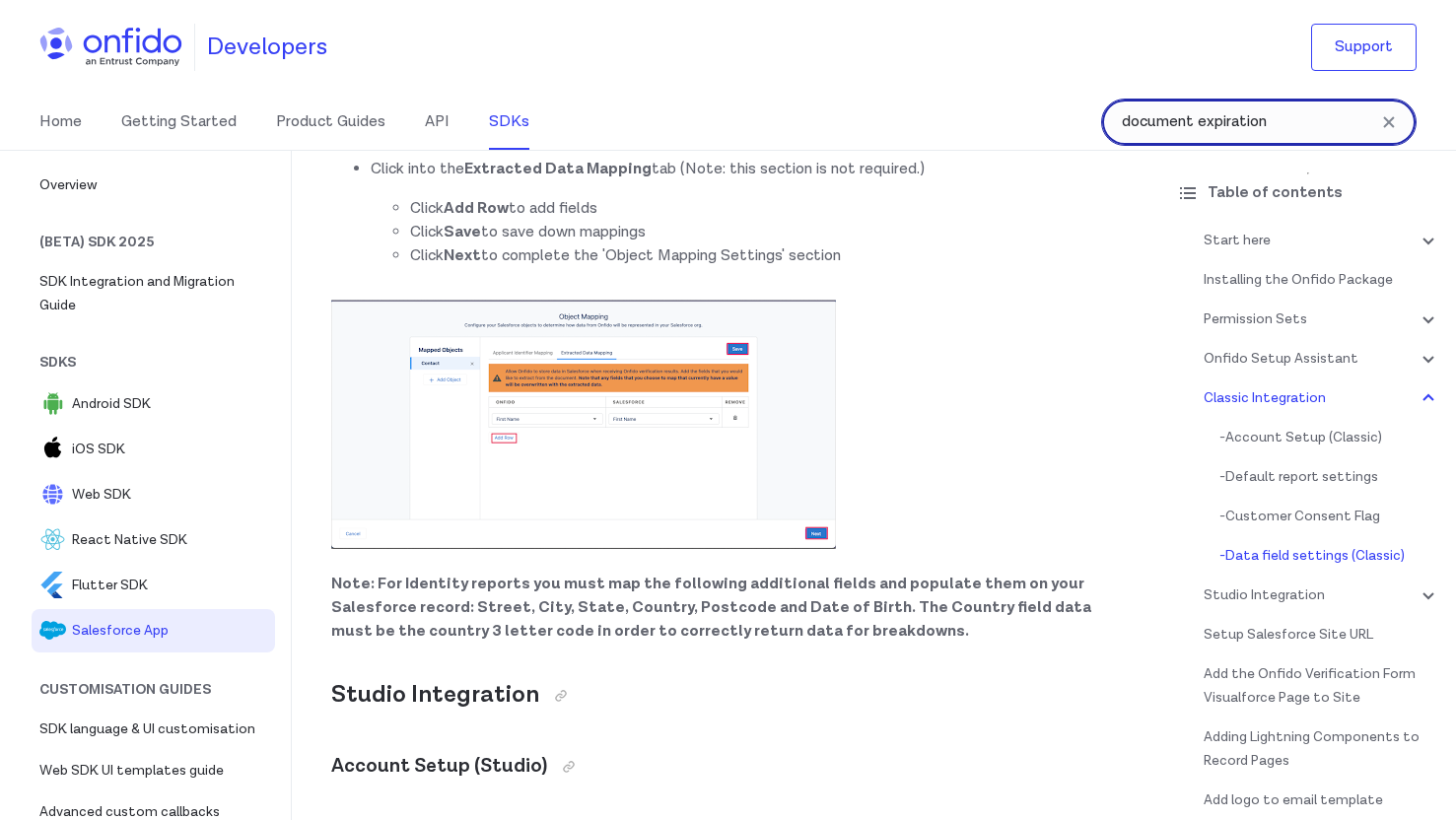 click on "document expiration" at bounding box center (1259, 122) 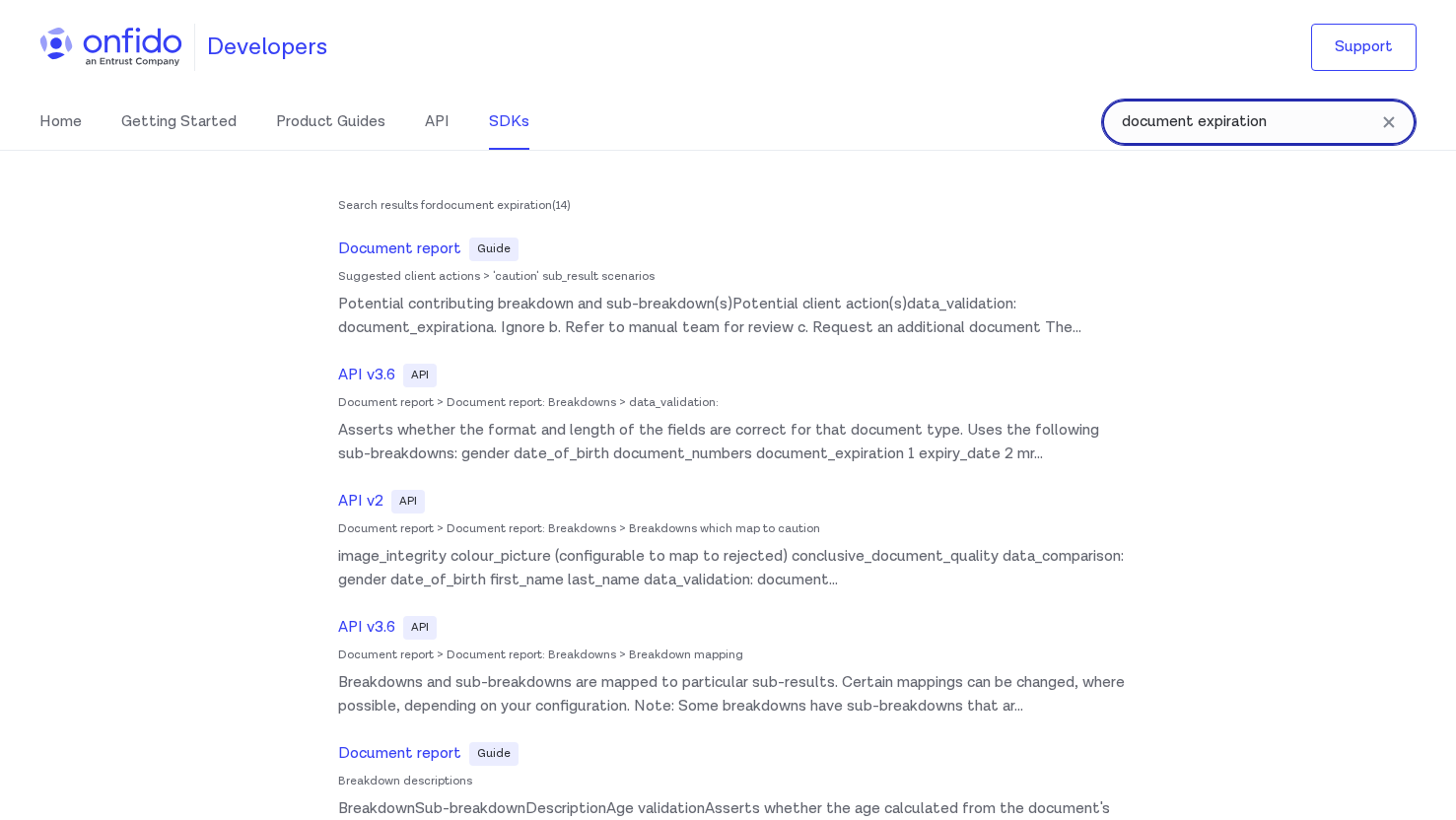 drag, startPoint x: 1278, startPoint y: 123, endPoint x: 1083, endPoint y: 125, distance: 195.01026 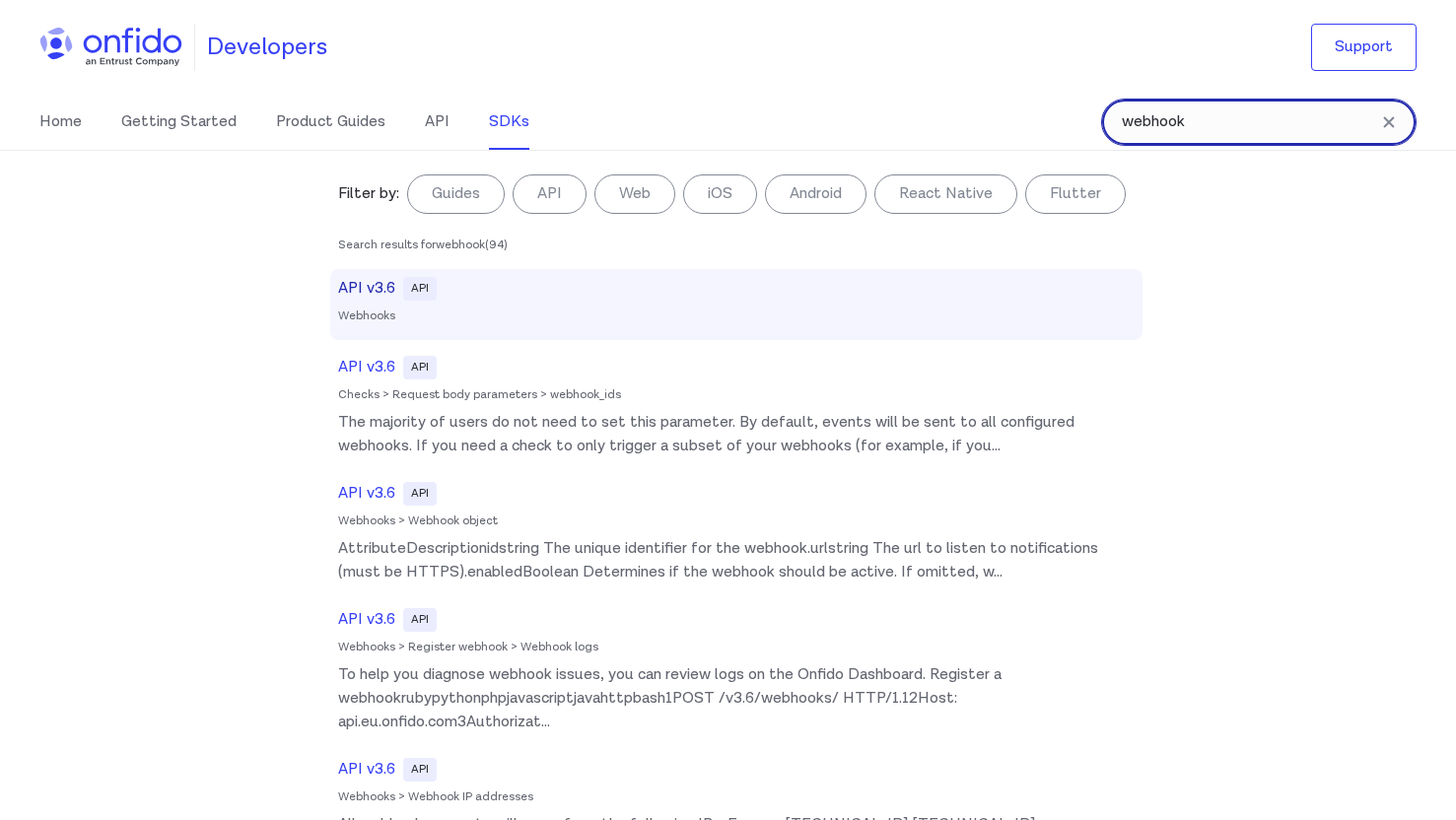 type on "webhook" 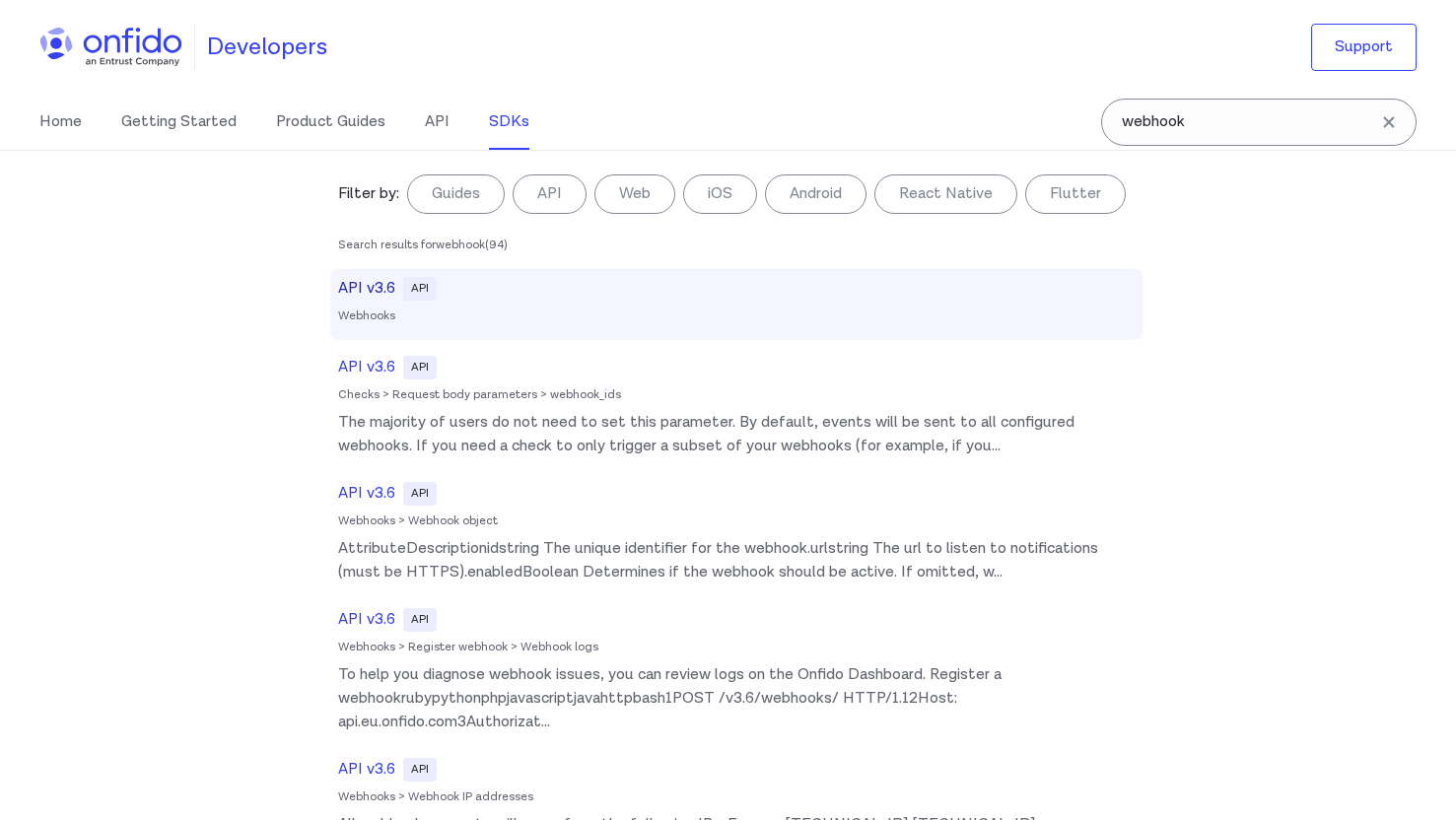 click on "Webhooks" at bounding box center (736, 316) 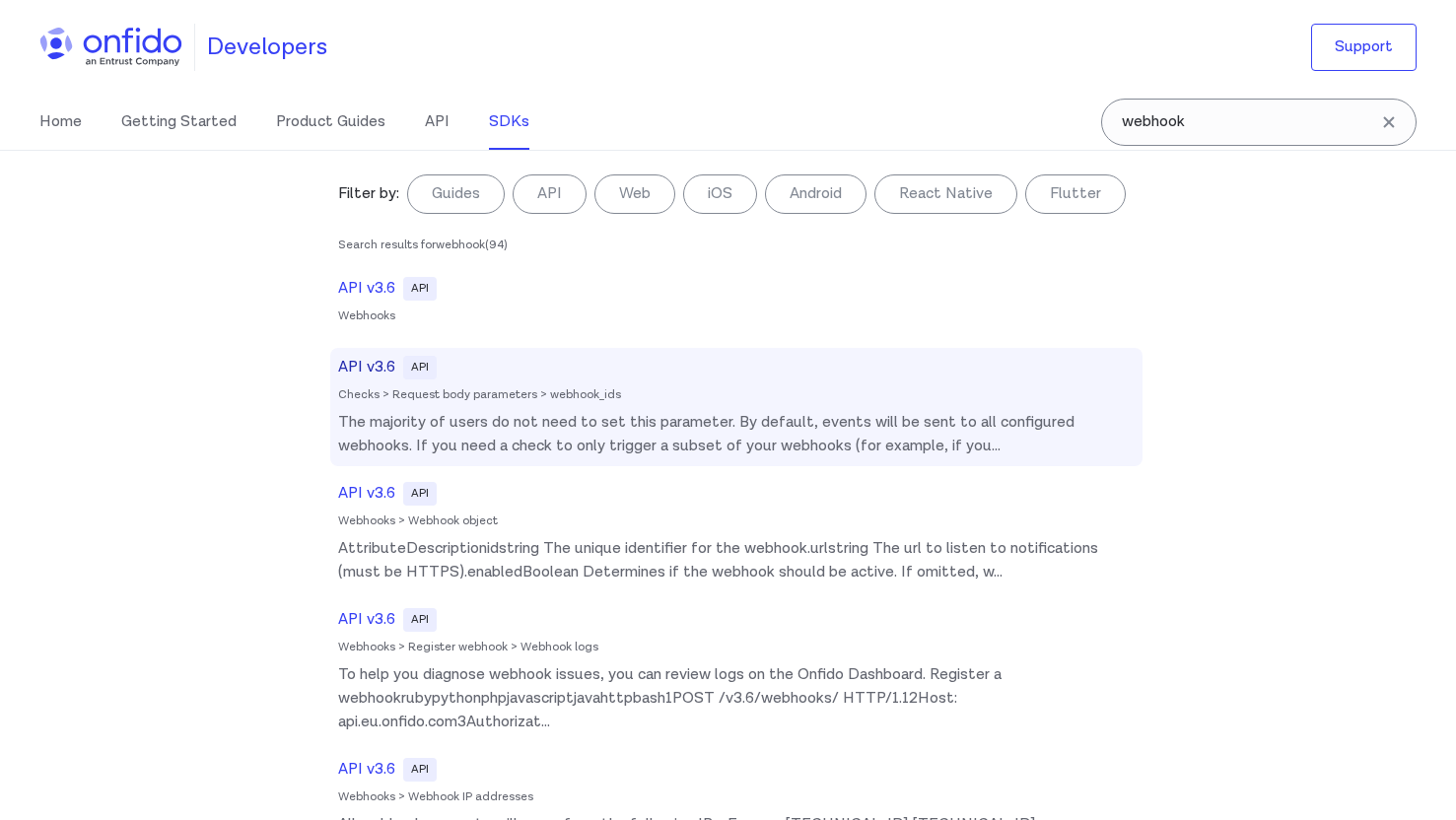 select on "http" 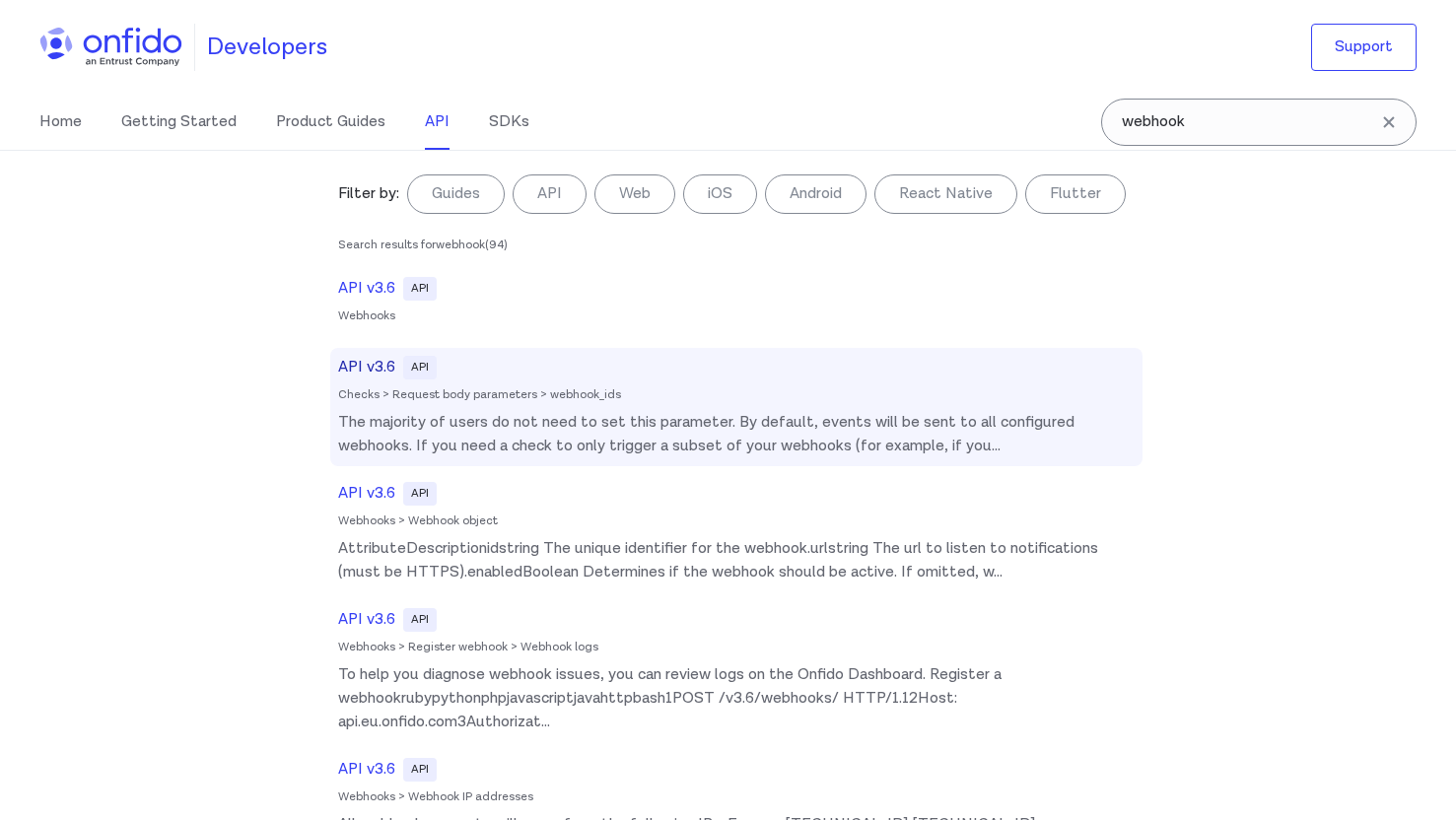 scroll, scrollTop: 182552, scrollLeft: 0, axis: vertical 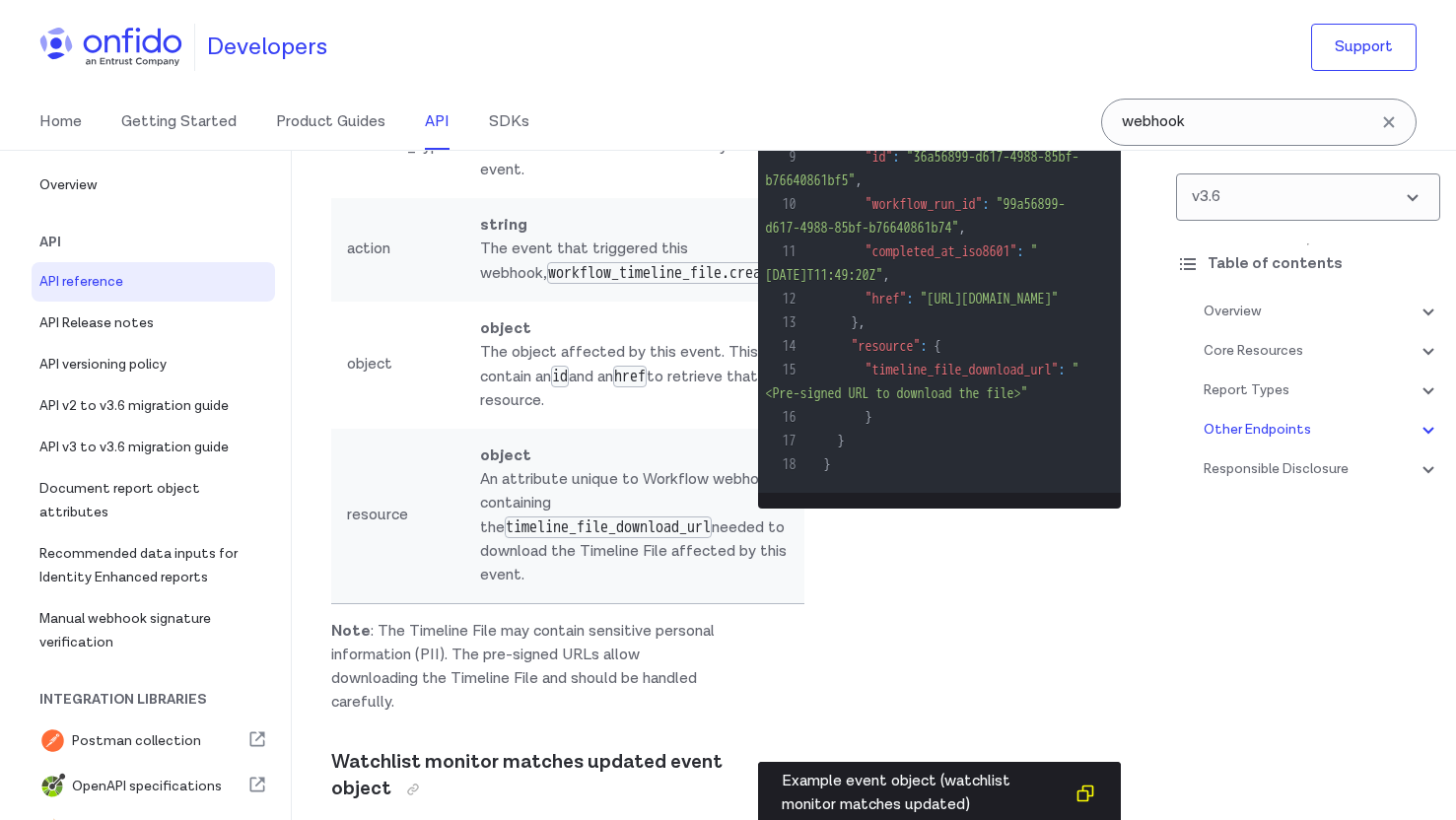 select on "3.6.0" 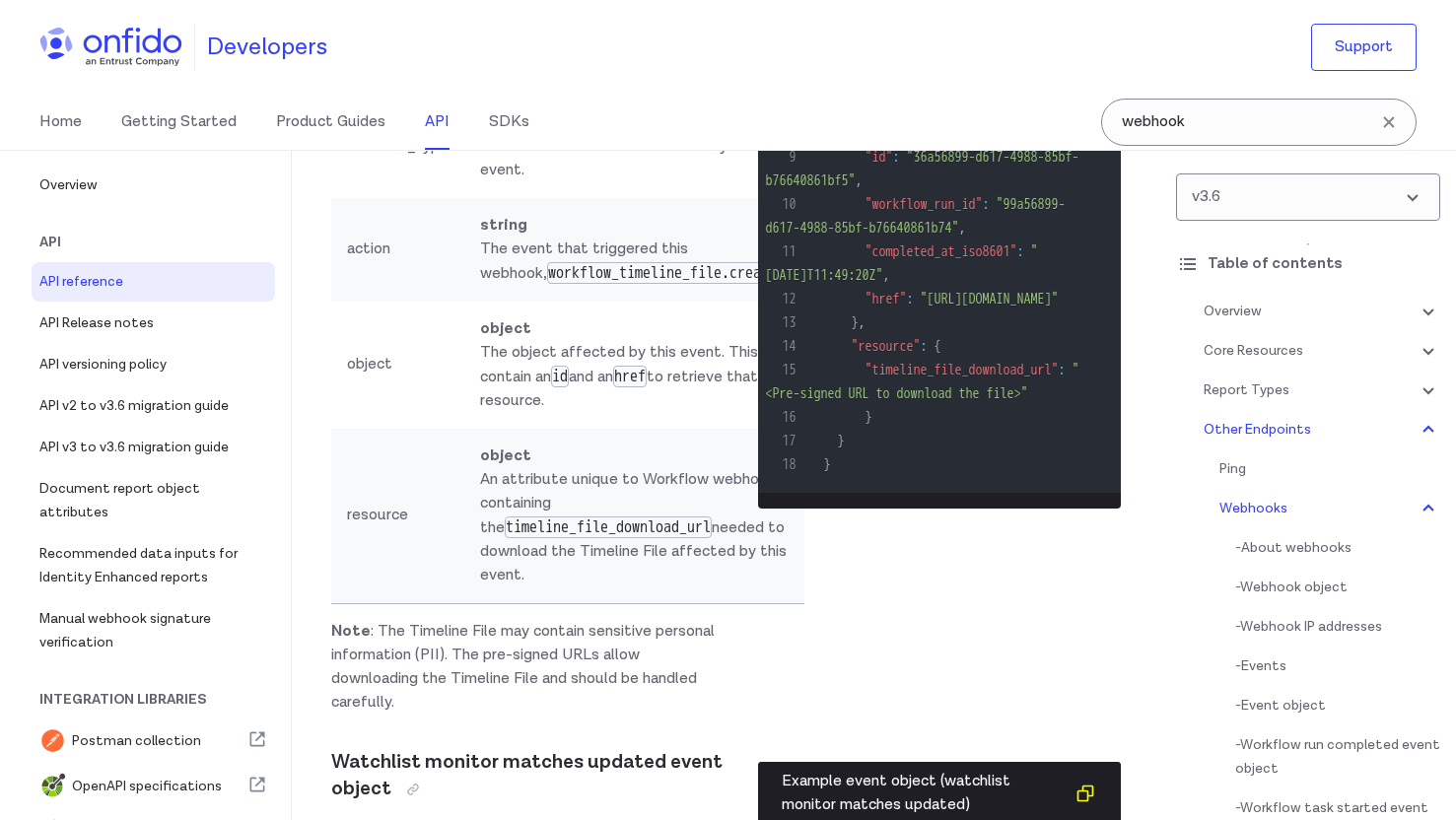 click on "Retry logic" at bounding box center [726, -9798] 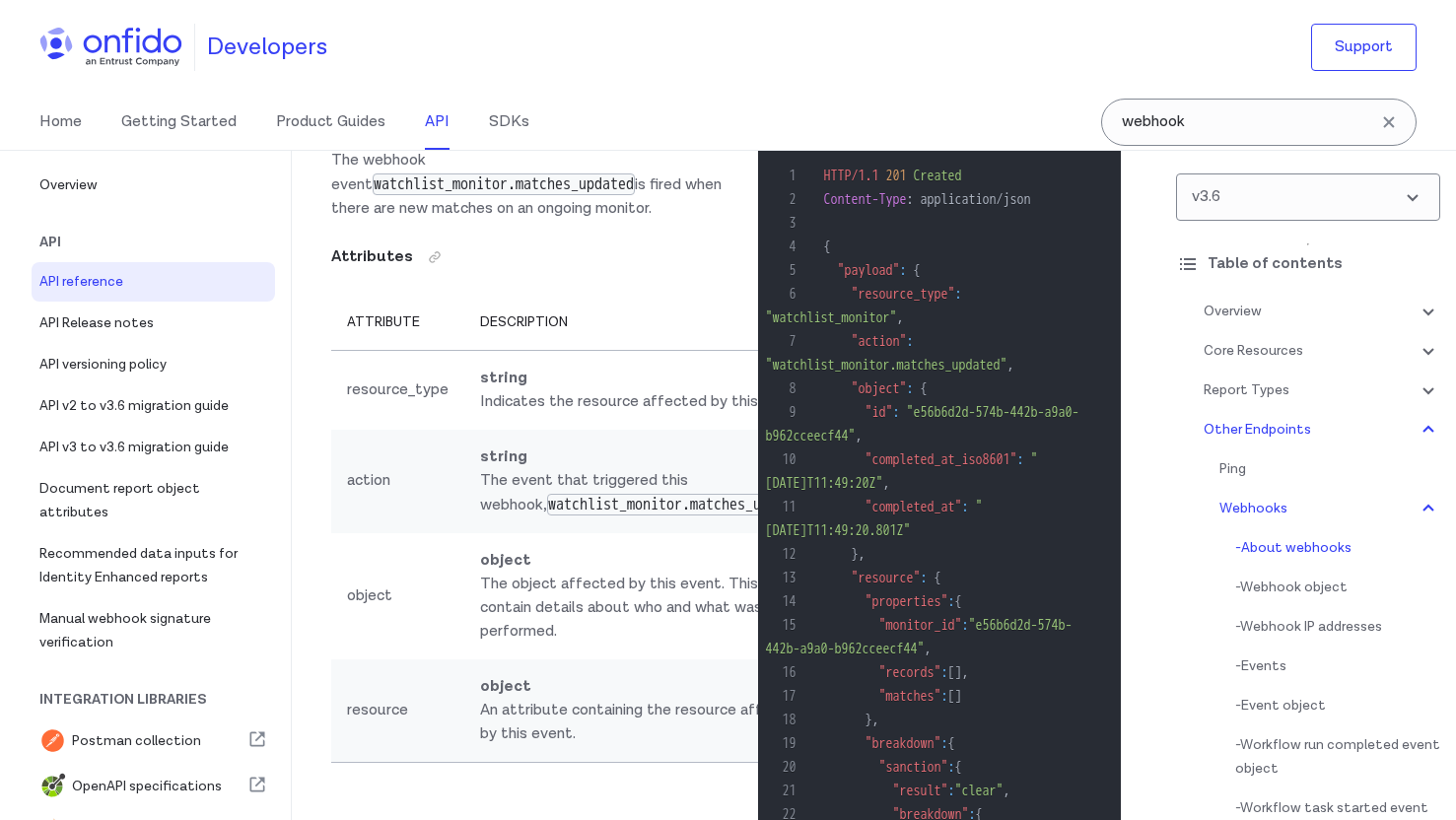 scroll, scrollTop: 183227, scrollLeft: 0, axis: vertical 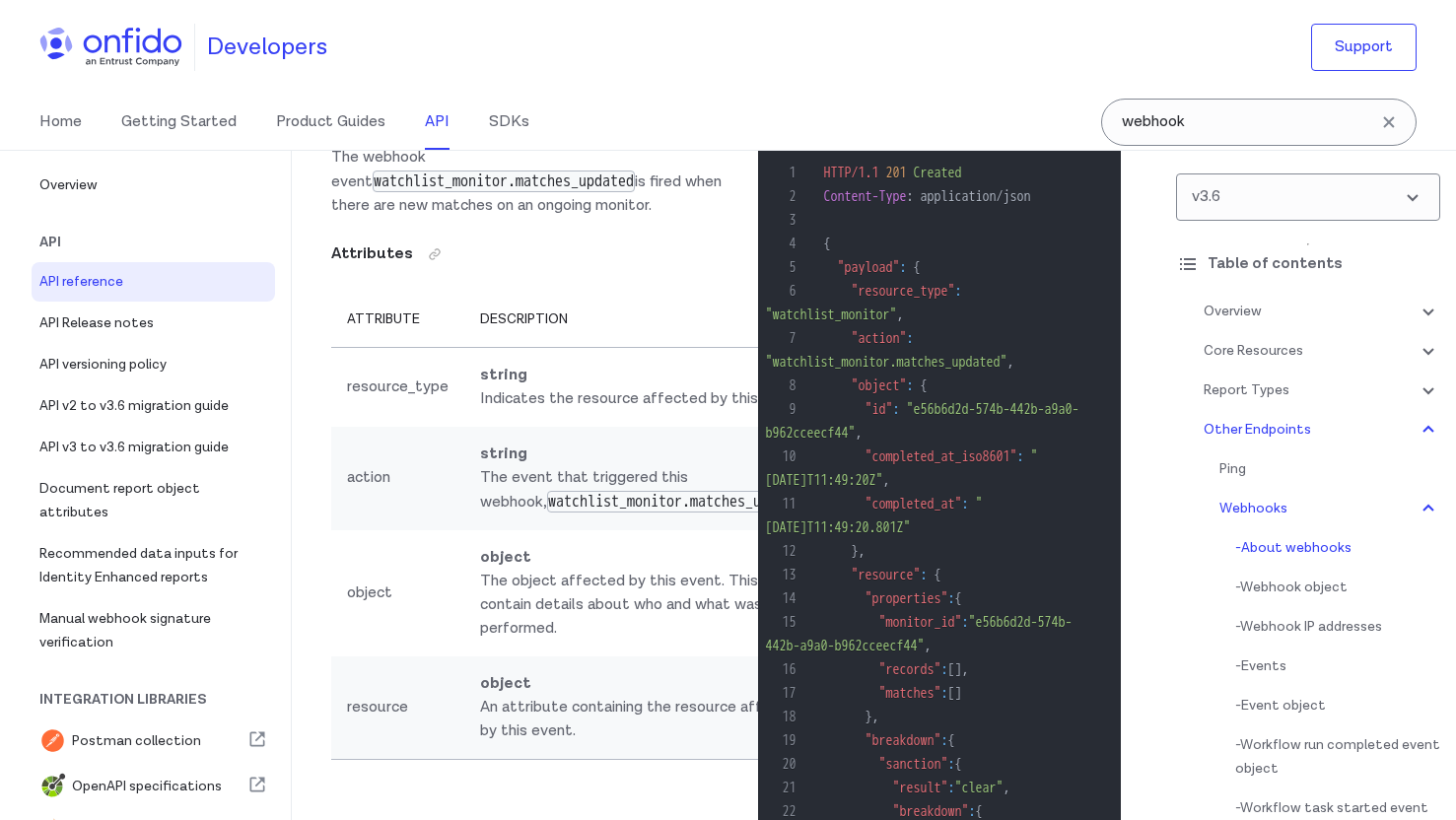 click on "Overview
Get started (API v3.6)
Welcome to our new API v3.6 documentation. If you're migrating and are
currently using  [DOMAIN_NAME] , please make sure you use  [DOMAIN_NAME]  with API v3.6. You'll find migration guides in the  API section .
The Onfido API is based on REST principles. It uses standard HTTP response
codes and verbs, and token-based authentication.
If you're just getting started with our API, read our  quick-start
guides .
Request, response format
You should use a  Content-Type: application/json  header with all PUT and POST
requests except when uploading documents or live photos. For these requests,
use a  Content-Type: multipart/form-data  header.
Responses return JSON with a consistent structure, except downloads.
You must make all your requests to the API over HTTPS and TLS 1.2+, with
Server Name Indication enabled. Any requests made over HTTP will fail.
Text fields support UTF-8, but  do not allow certain special
characters .
Token authentication Onfido
Dashboard" at bounding box center [726, -70518] 